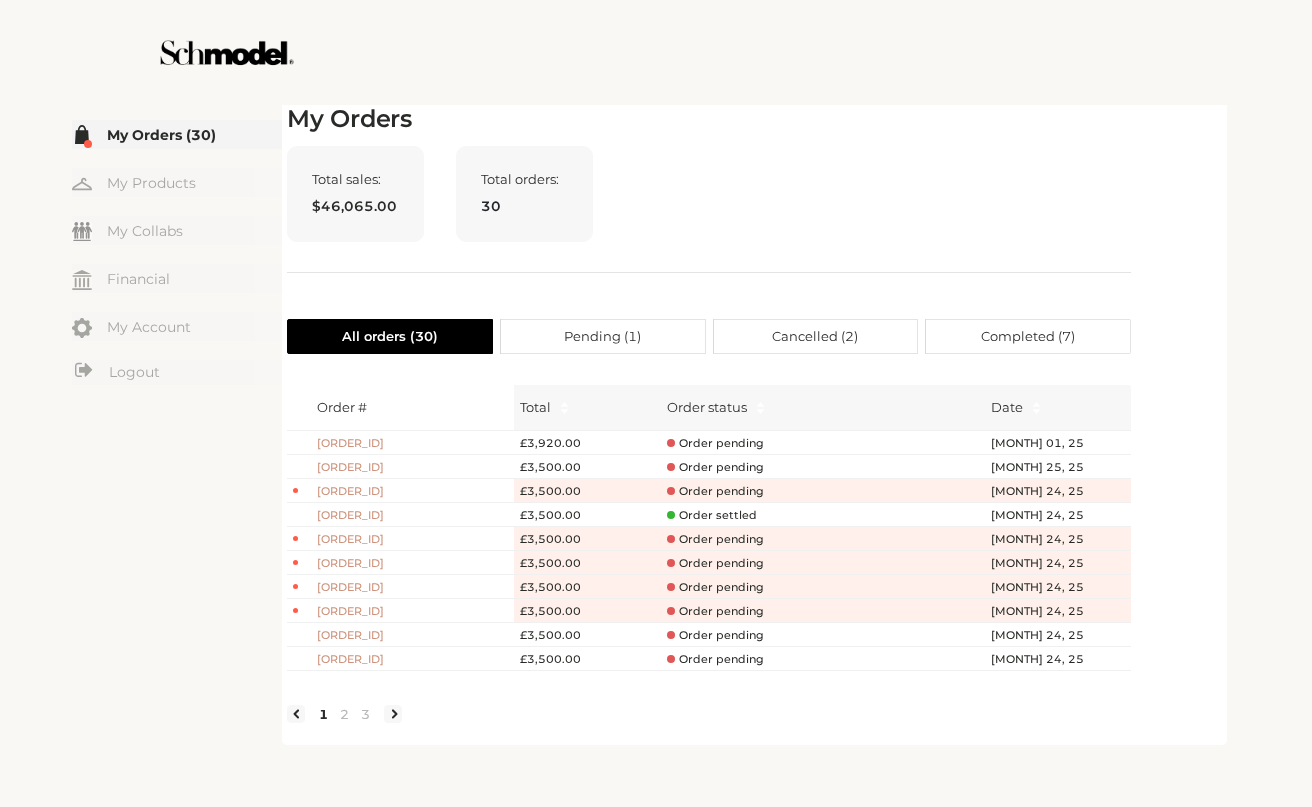 scroll, scrollTop: 0, scrollLeft: 0, axis: both 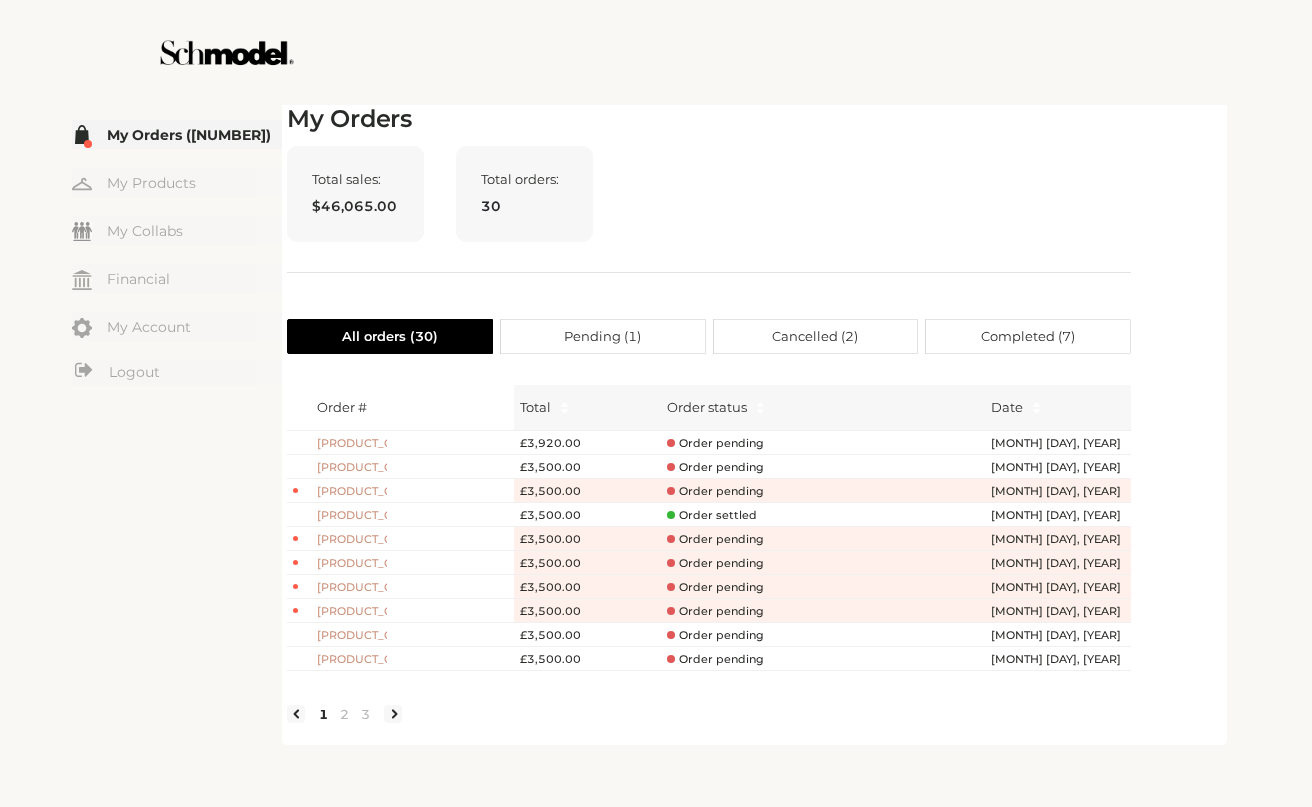 click on "5293570-S1" at bounding box center [352, 443] 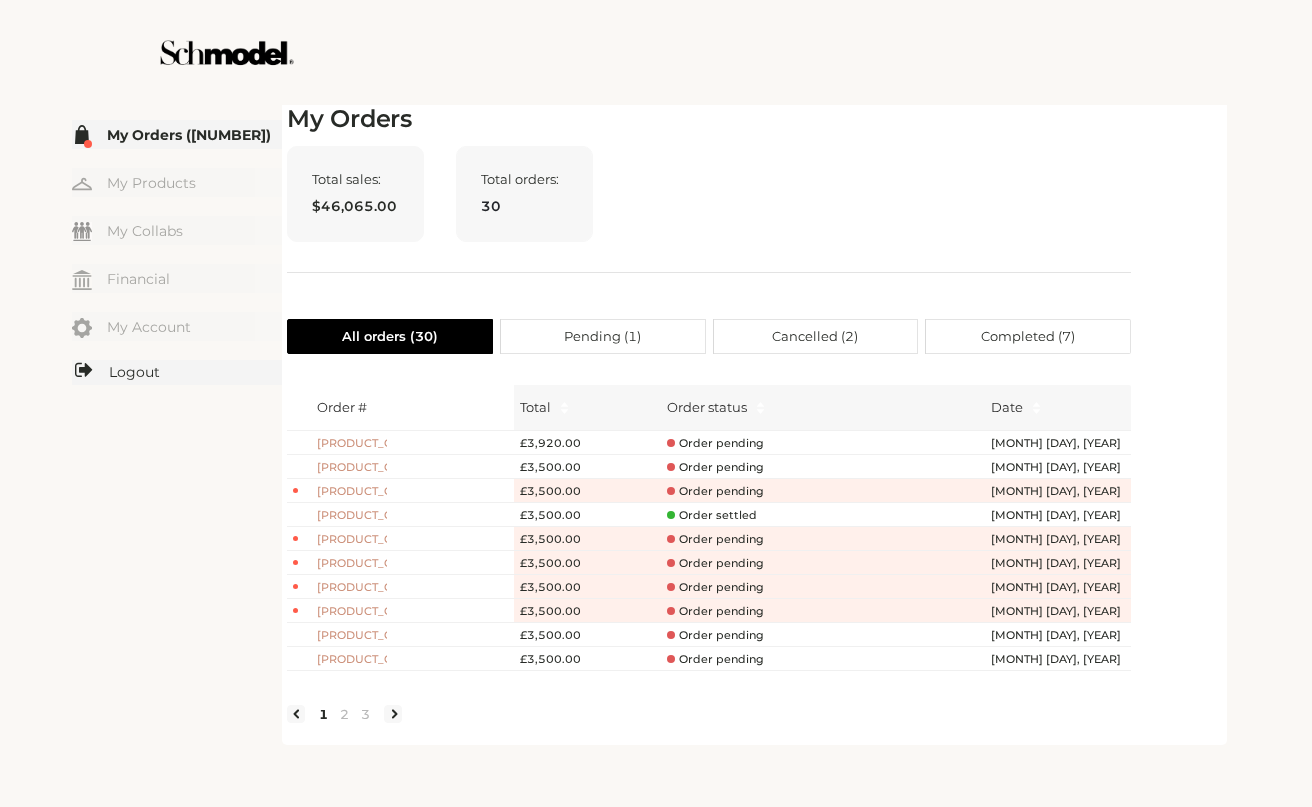 drag, startPoint x: 512, startPoint y: 406, endPoint x: 151, endPoint y: 370, distance: 362.7906 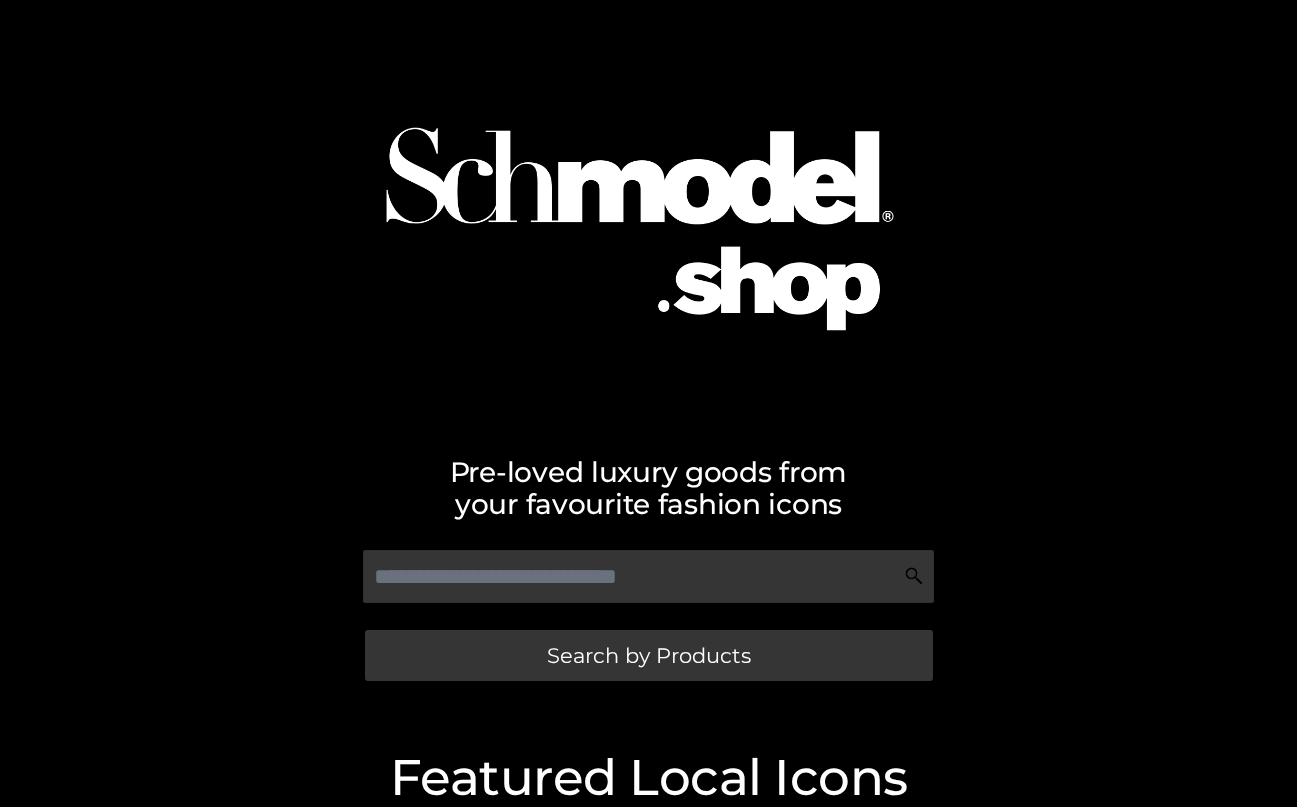 scroll, scrollTop: 0, scrollLeft: 0, axis: both 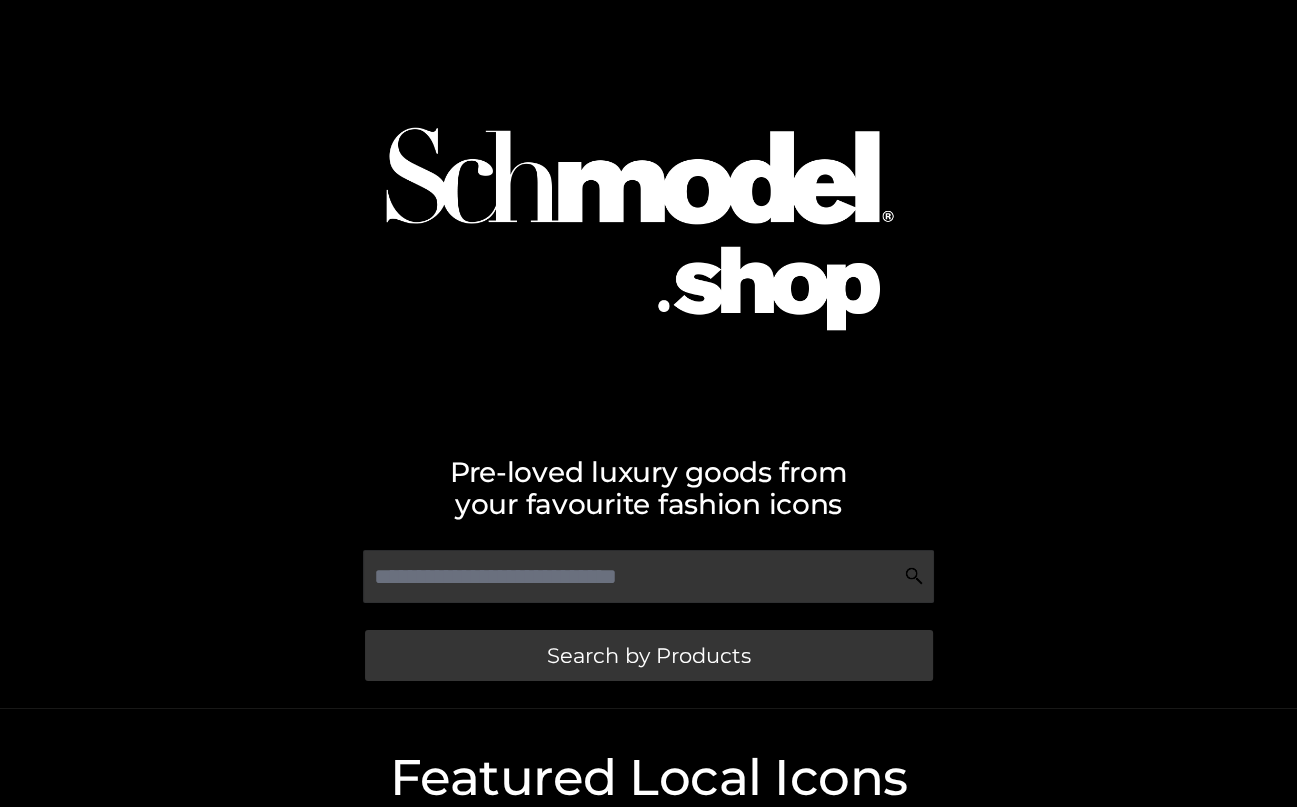 click at bounding box center [649, 211] 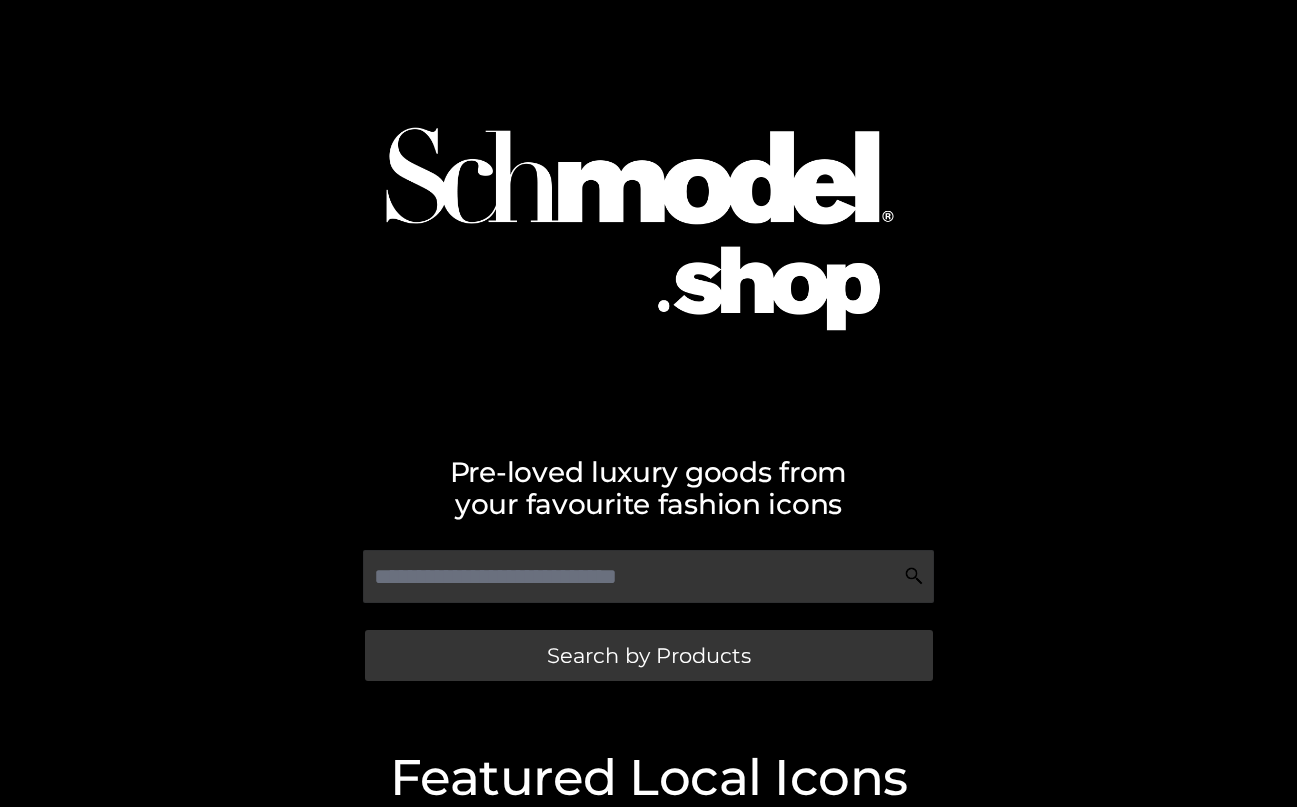 scroll, scrollTop: 0, scrollLeft: 0, axis: both 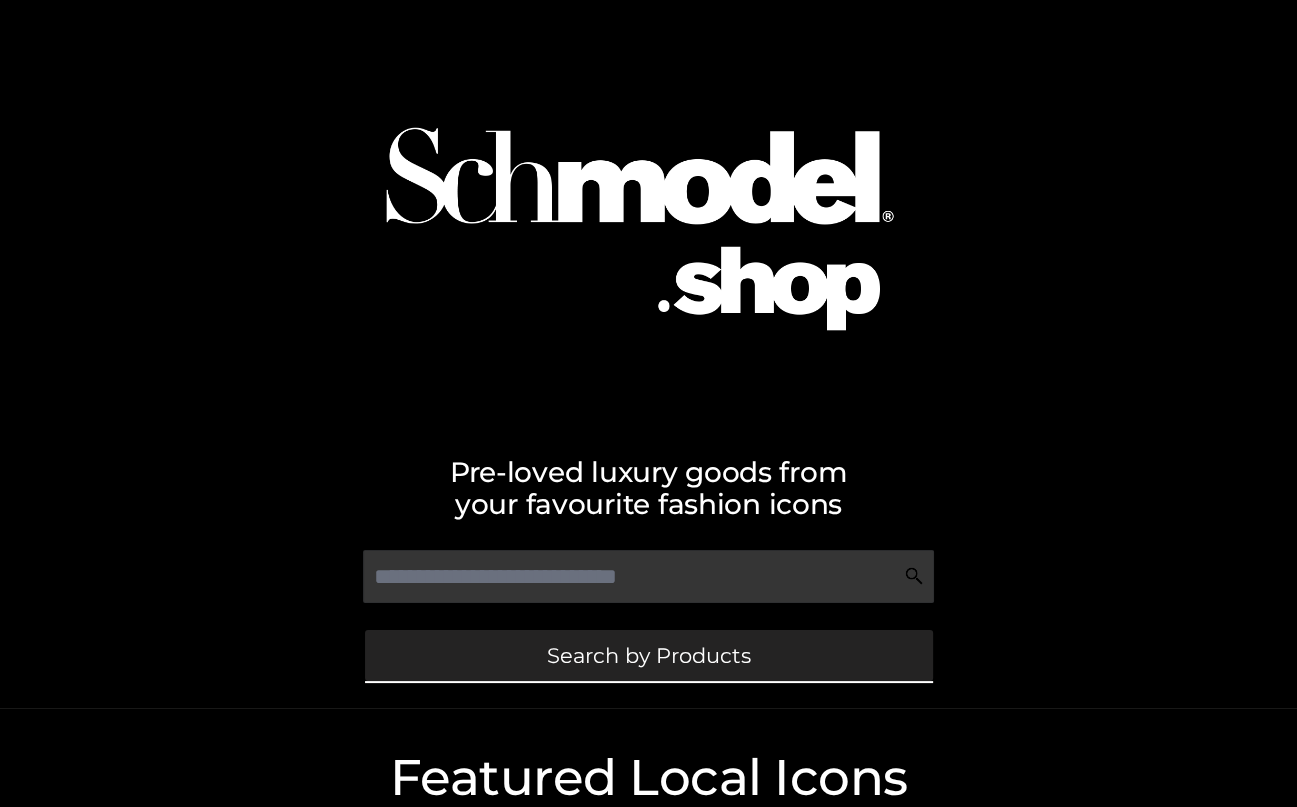 click on "Search by Products" at bounding box center [649, 655] 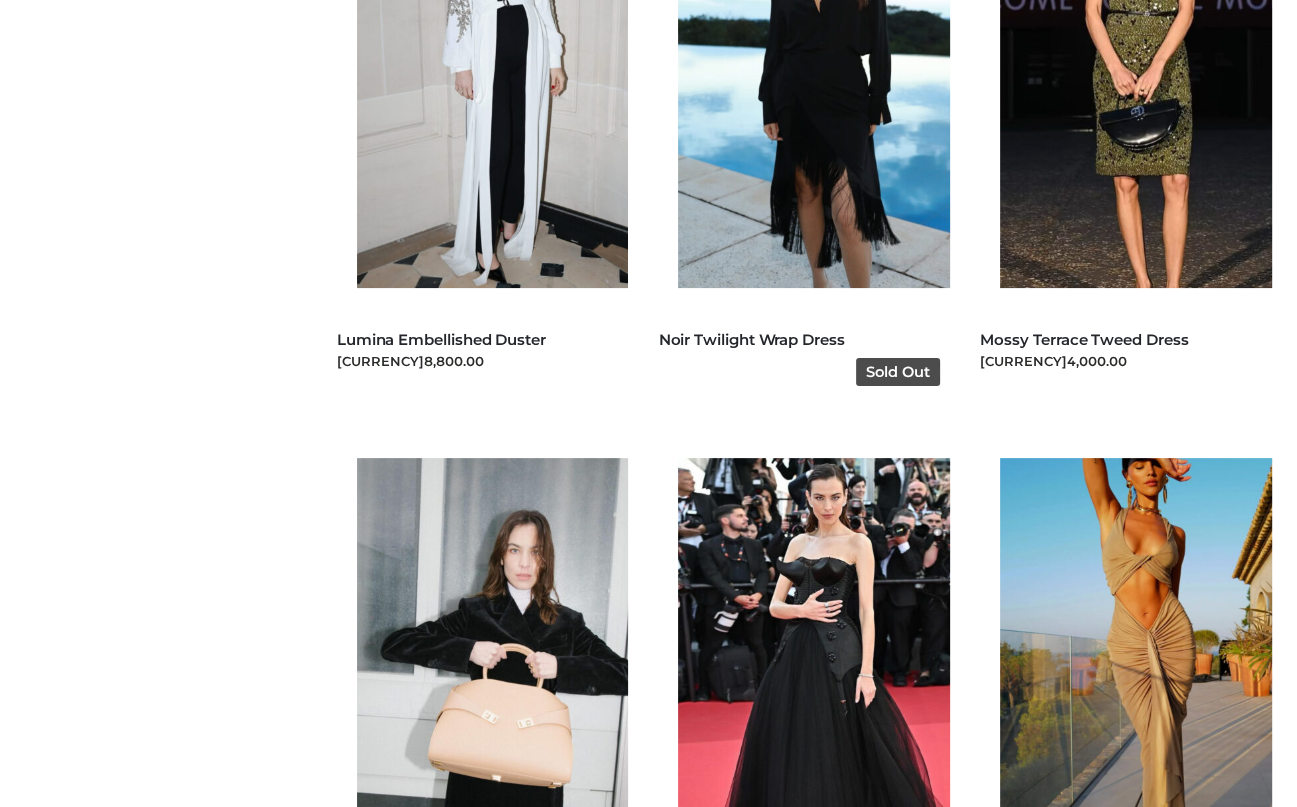scroll, scrollTop: 400, scrollLeft: 0, axis: vertical 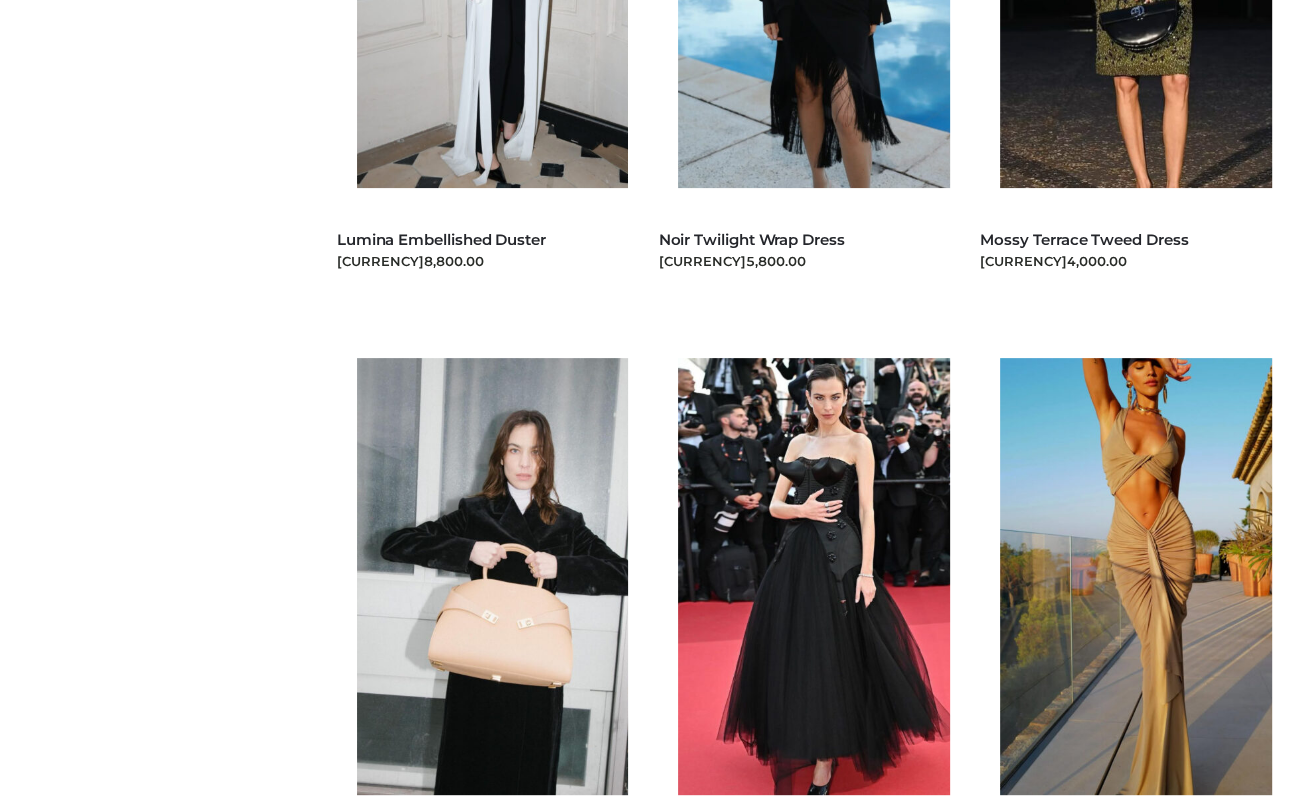click on "Filter
CELEBRITY
CLOTHING
DRESSES
TOPS
BOTTOMS
TWO PIECE
ACCESSORIES
BAGS
JEWELRY
BRANDS
PARKERSMITH
OPP SWIMWEAR
SCRAPBOOK
CLOTHING ,
DRESSES
Lumina Embellished Duster
£8,800.00
Read more
," at bounding box center (648, 965) 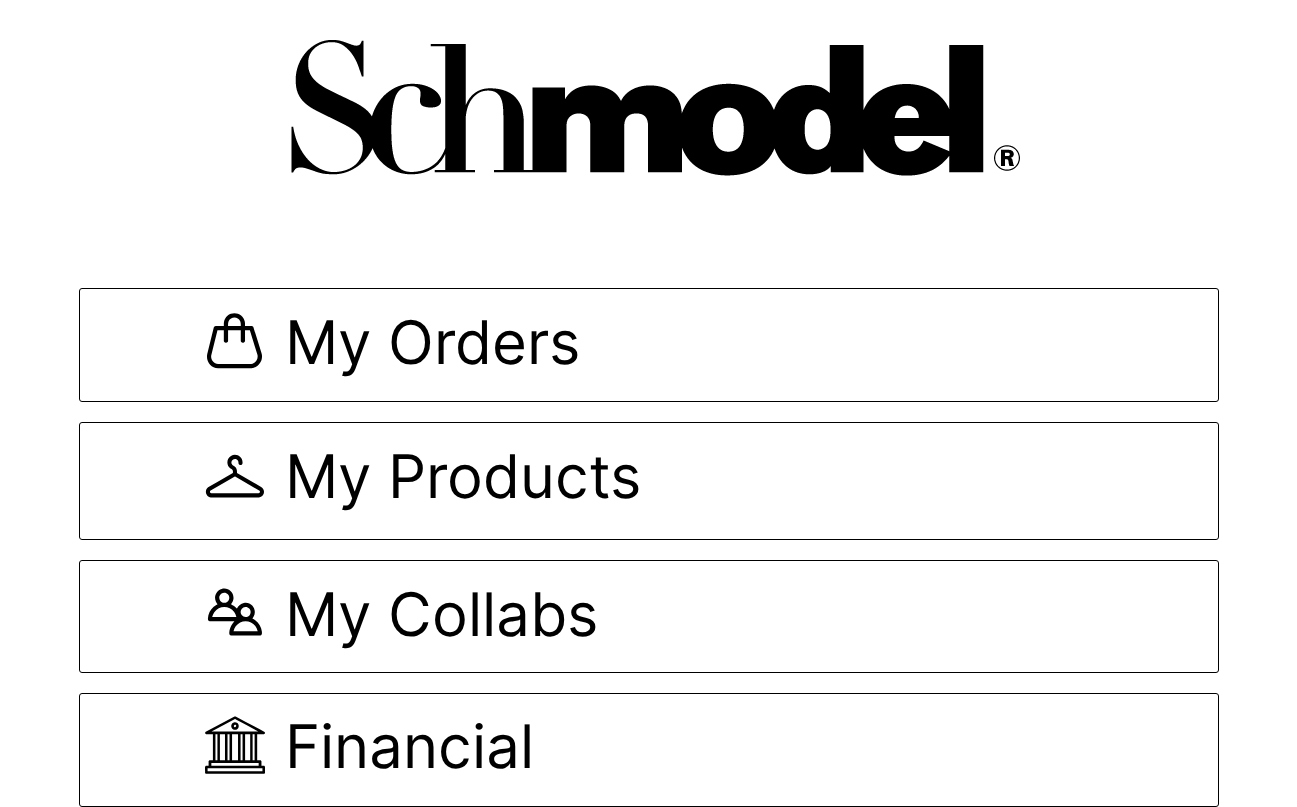scroll, scrollTop: 0, scrollLeft: 0, axis: both 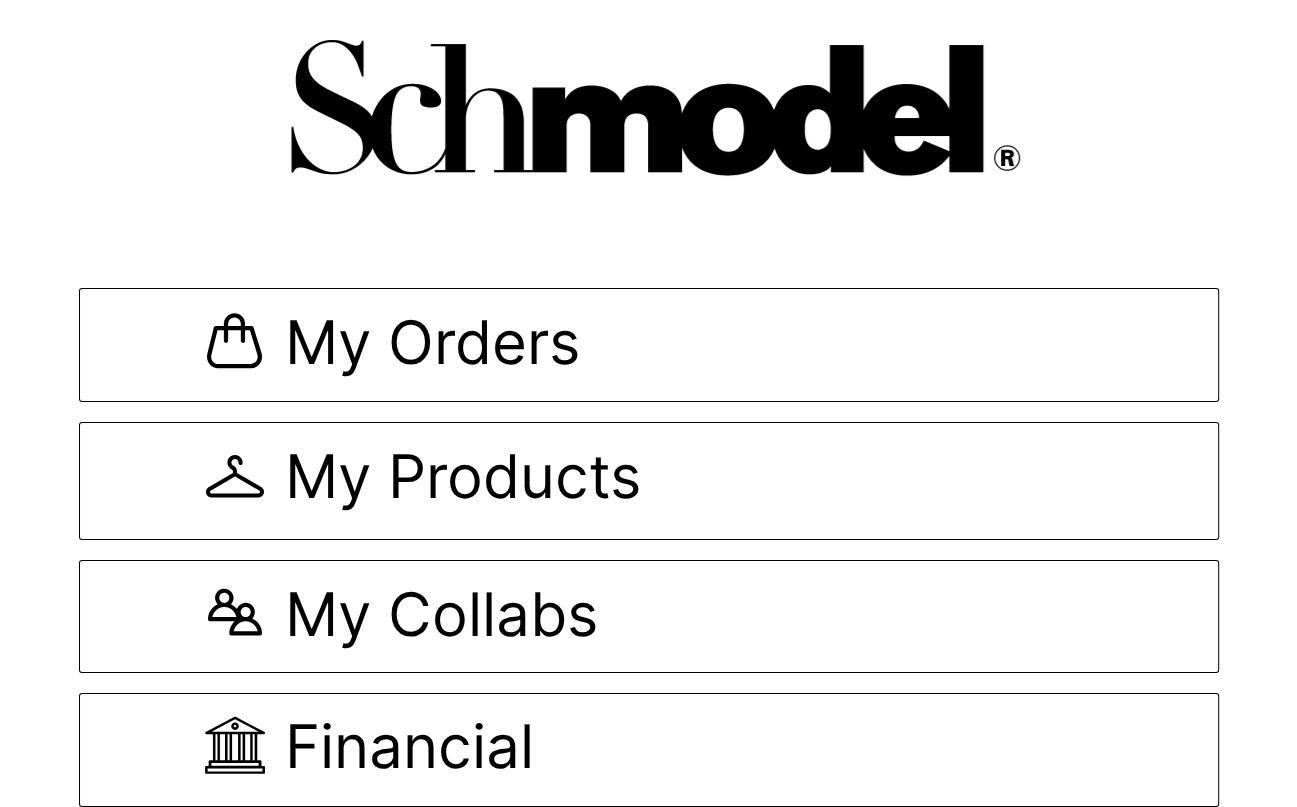 click at bounding box center [649, 106] 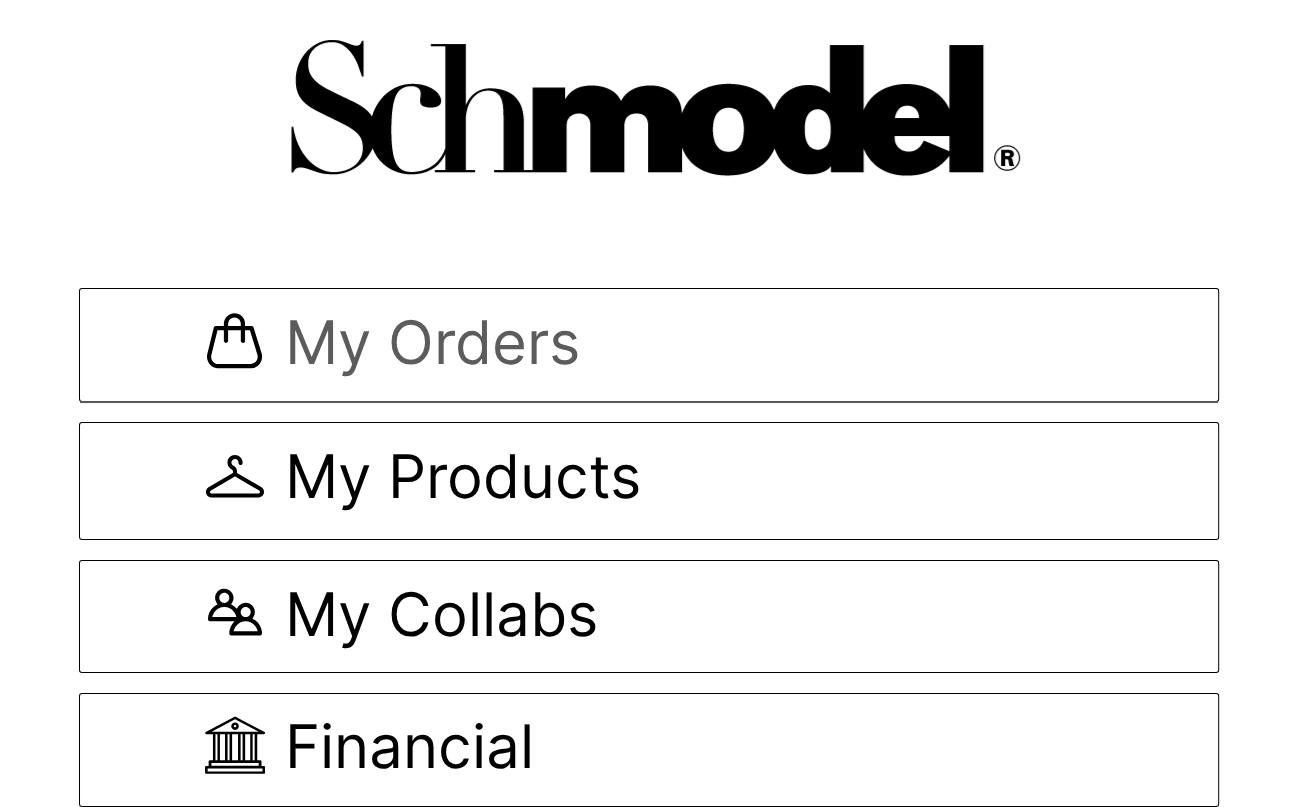 click at bounding box center (235, 341) 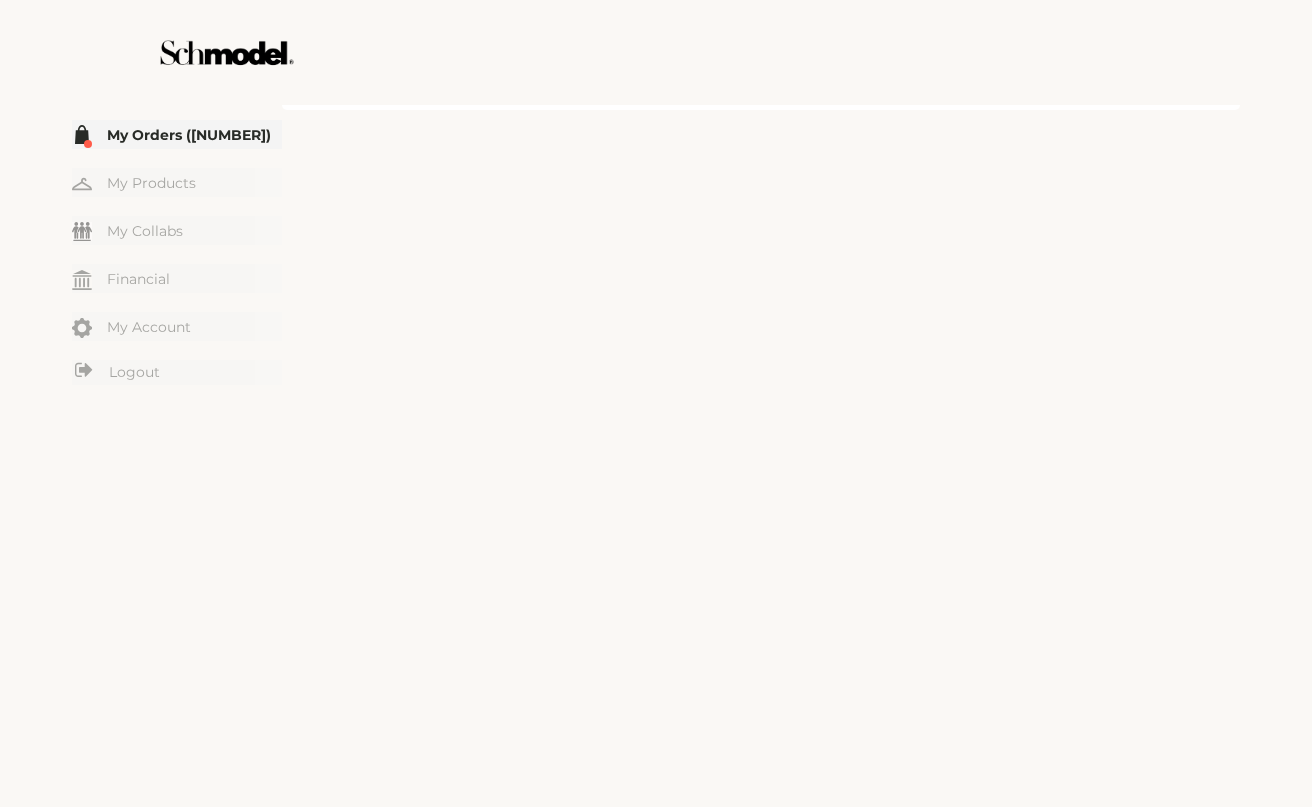 scroll, scrollTop: 0, scrollLeft: 0, axis: both 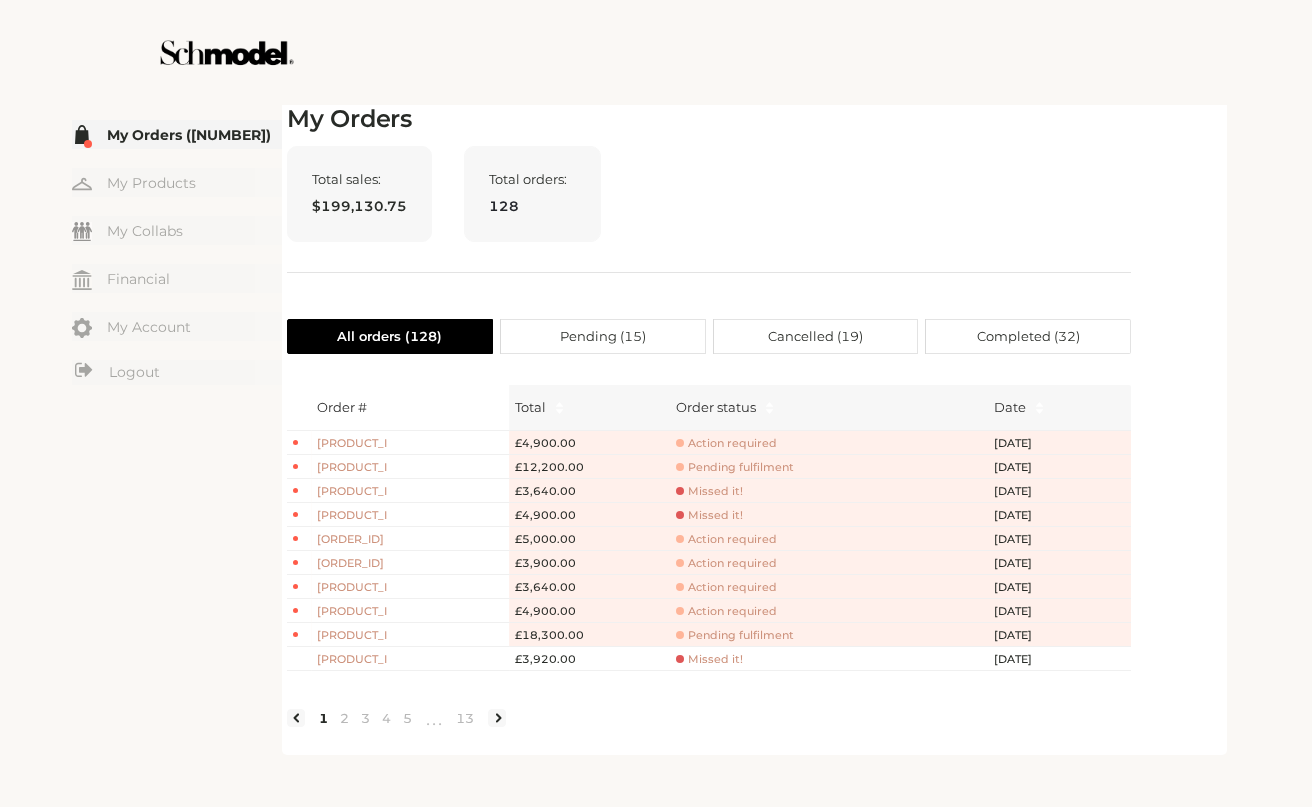 click on "Action required" at bounding box center [726, 443] 